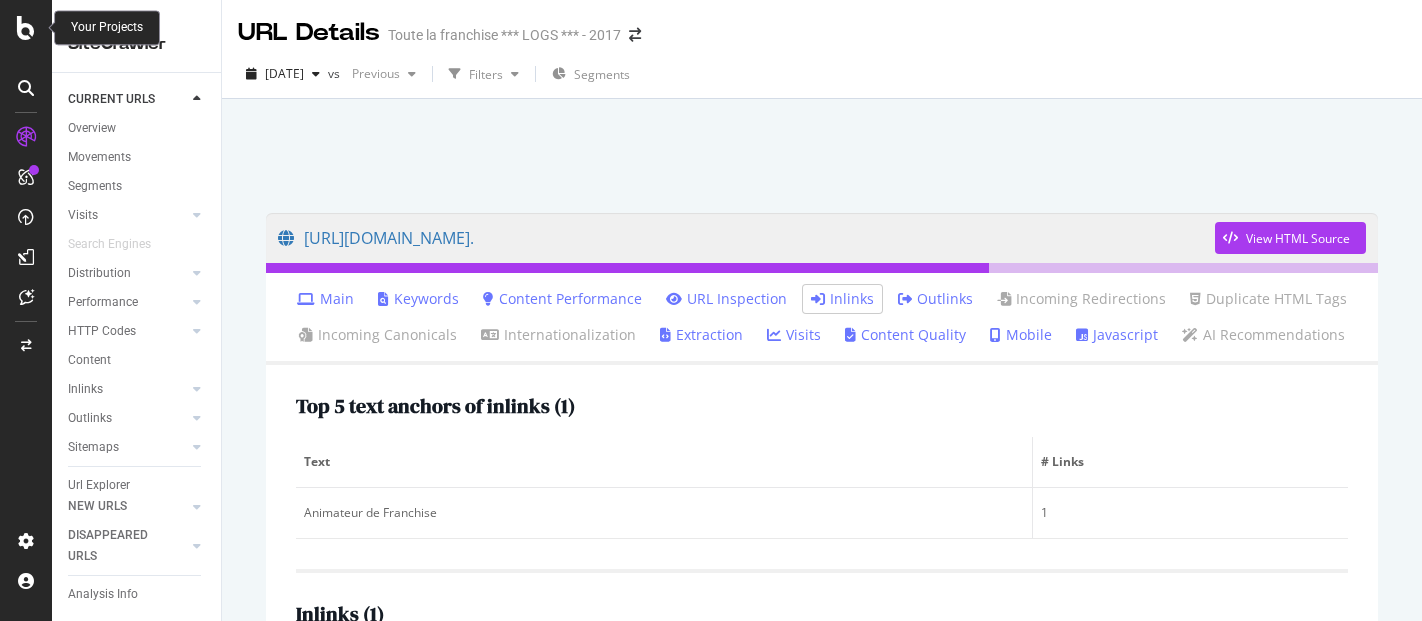 scroll, scrollTop: 0, scrollLeft: 0, axis: both 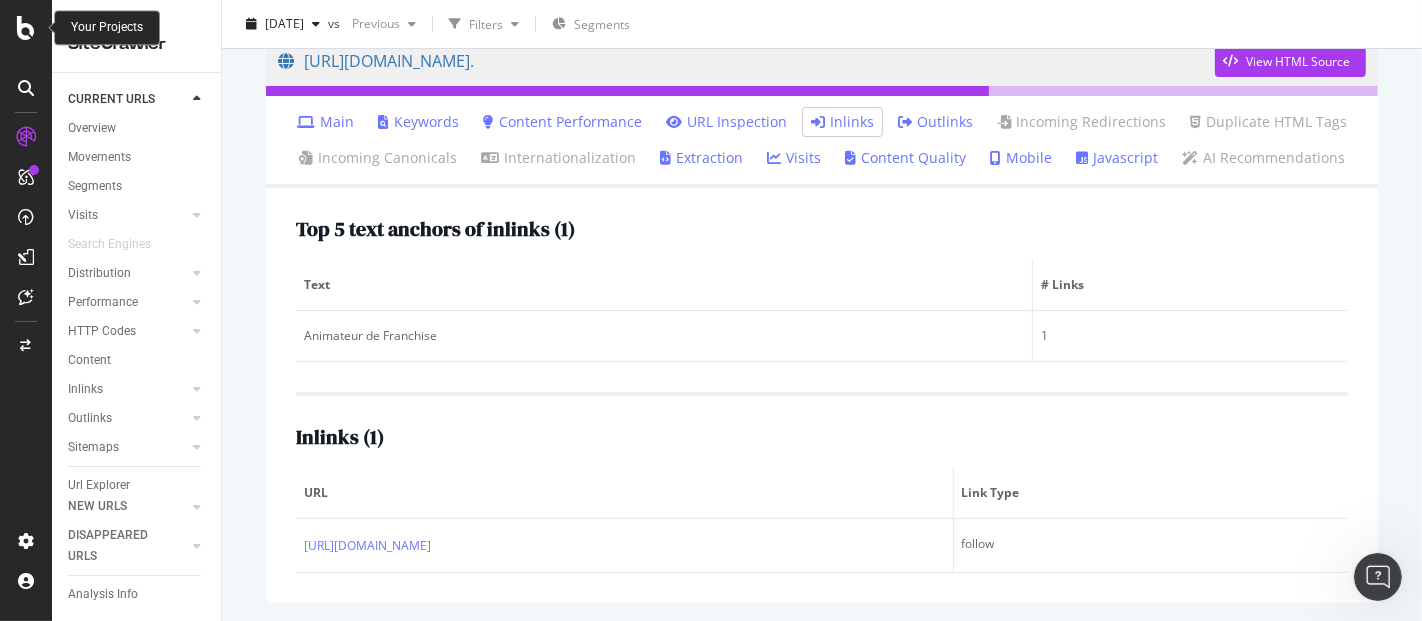 click at bounding box center (26, 28) 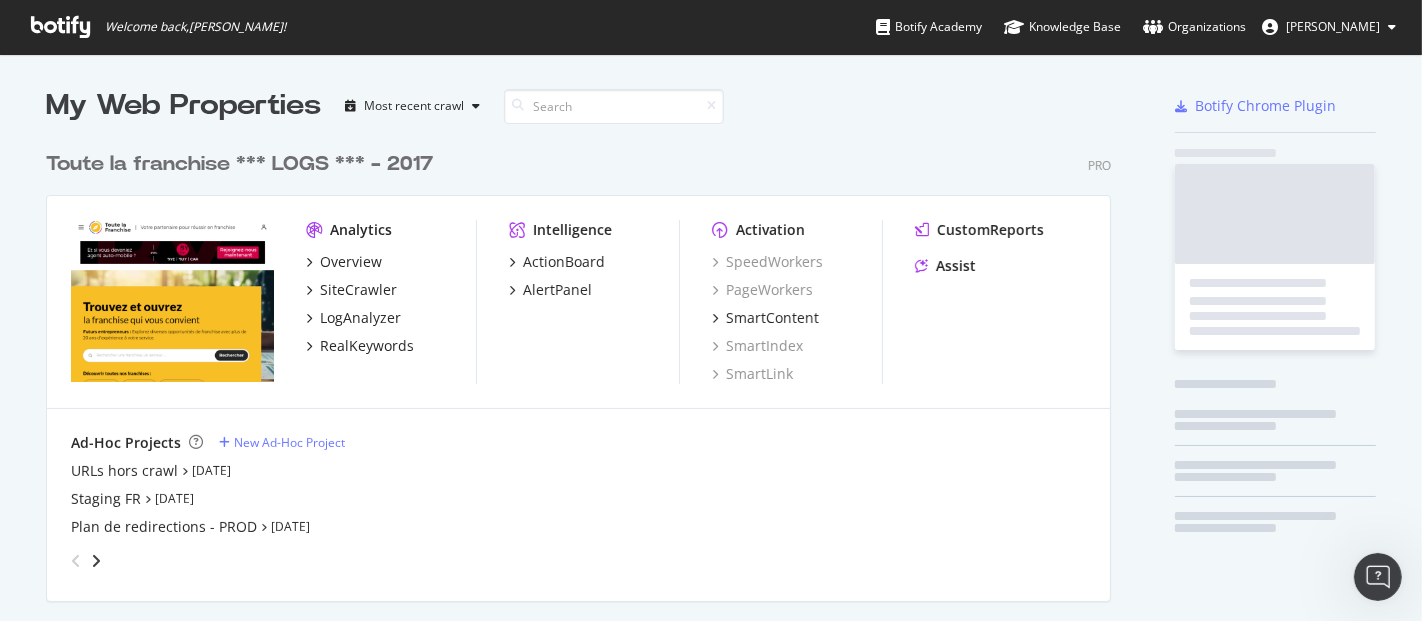 scroll, scrollTop: 17, scrollLeft: 18, axis: both 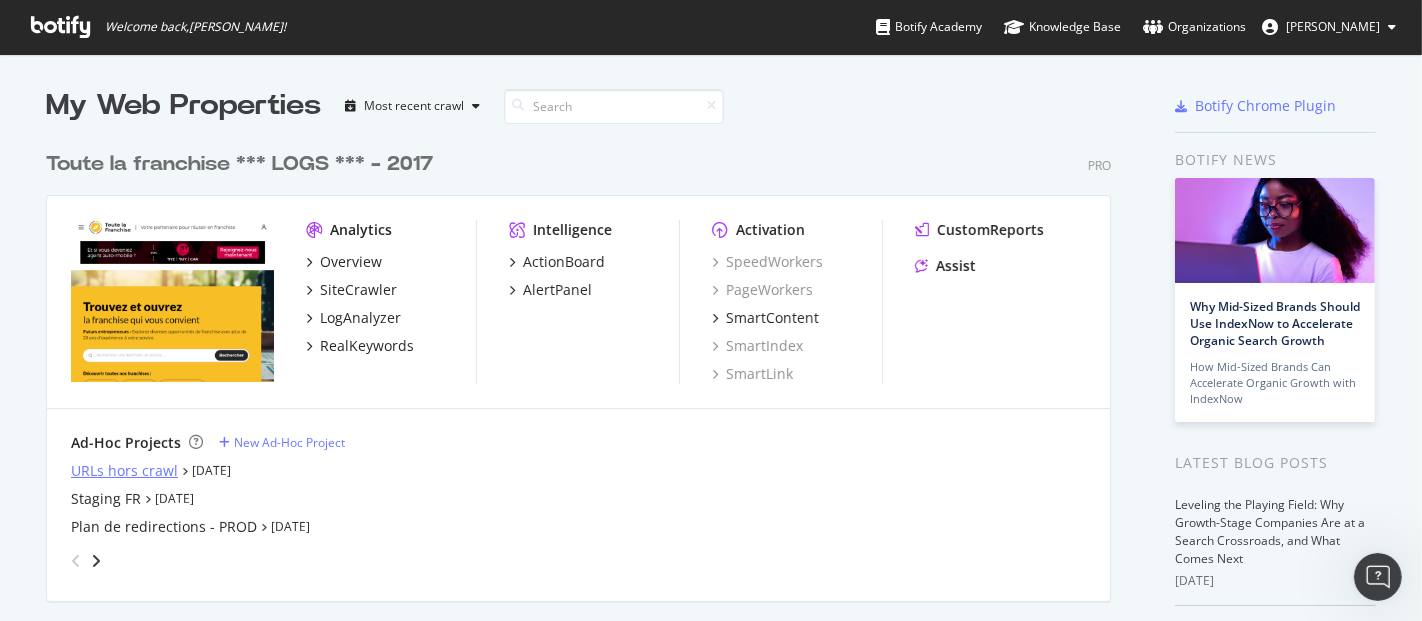 click on "URLs hors crawl" at bounding box center (124, 471) 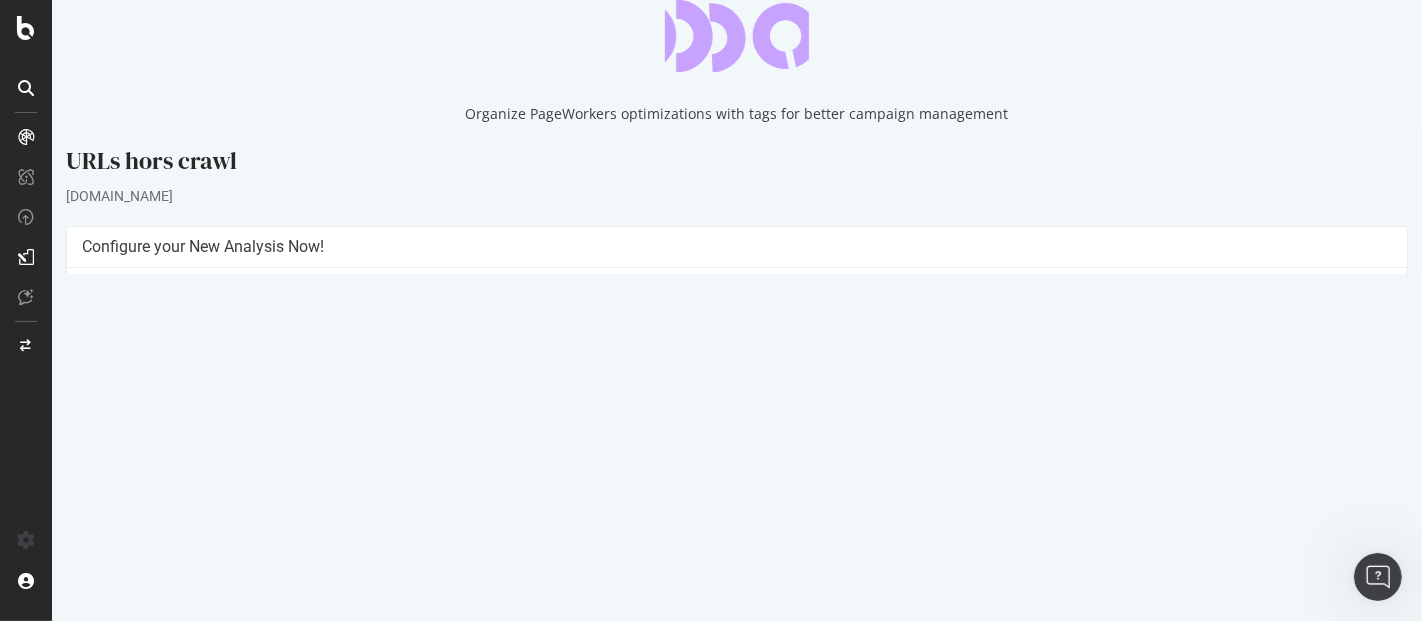 scroll, scrollTop: 0, scrollLeft: 0, axis: both 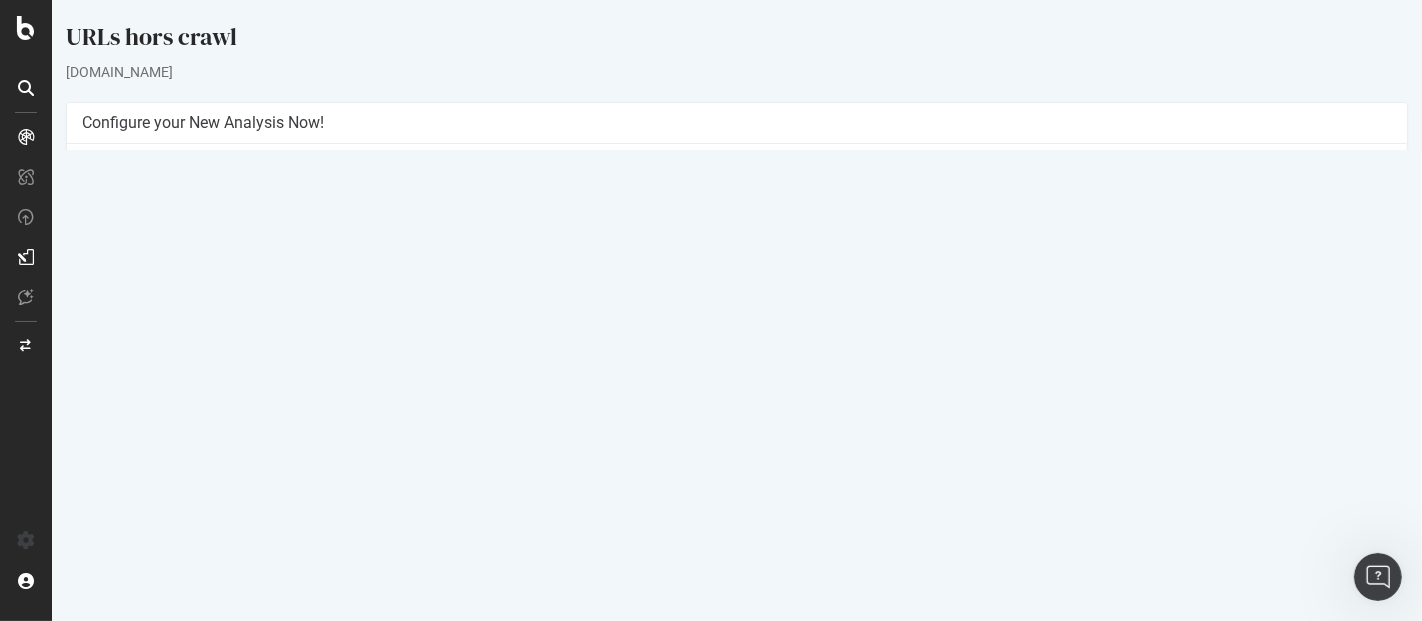 click on "Settings" at bounding box center (801, 446) 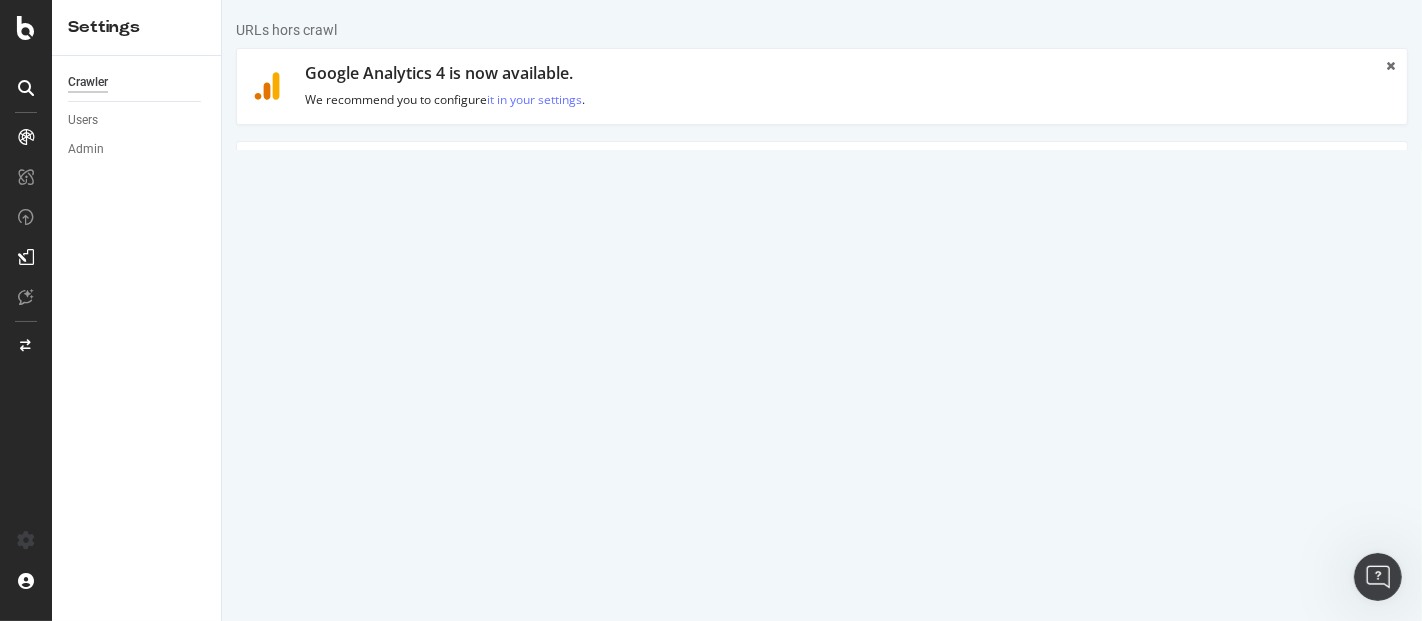 scroll, scrollTop: 0, scrollLeft: 0, axis: both 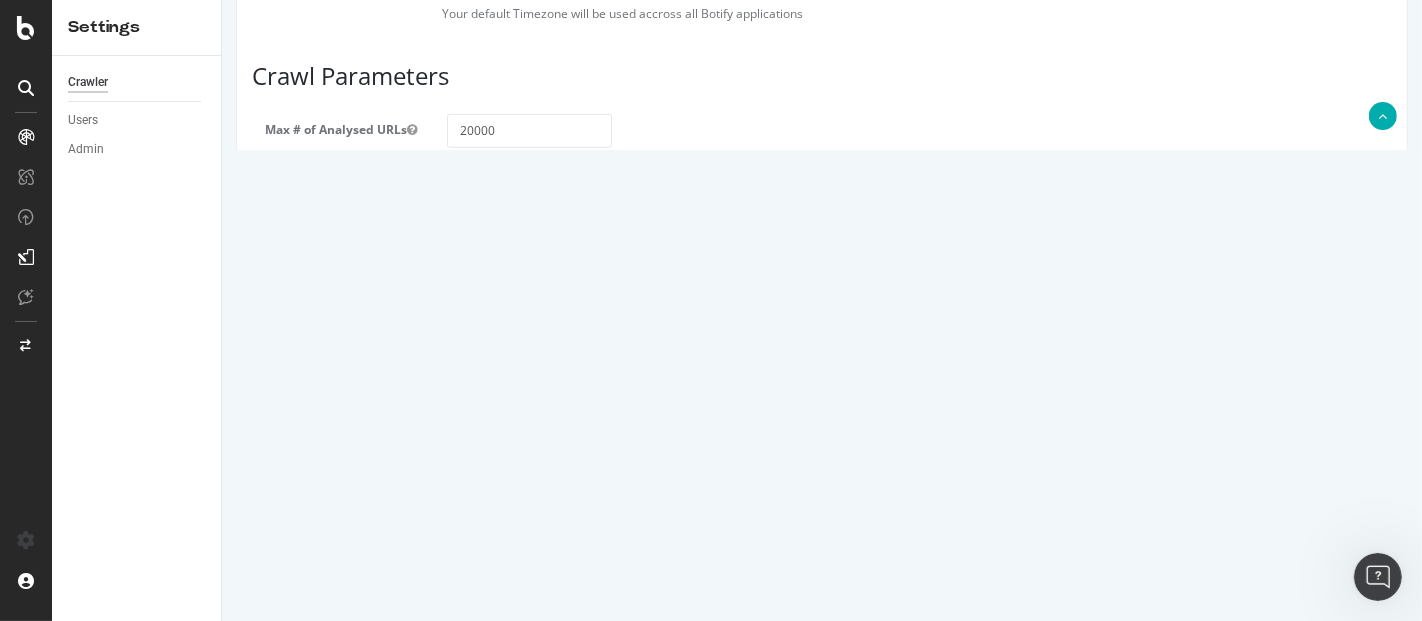 click on "Save & Back to Project" at bounding box center [845, 537] 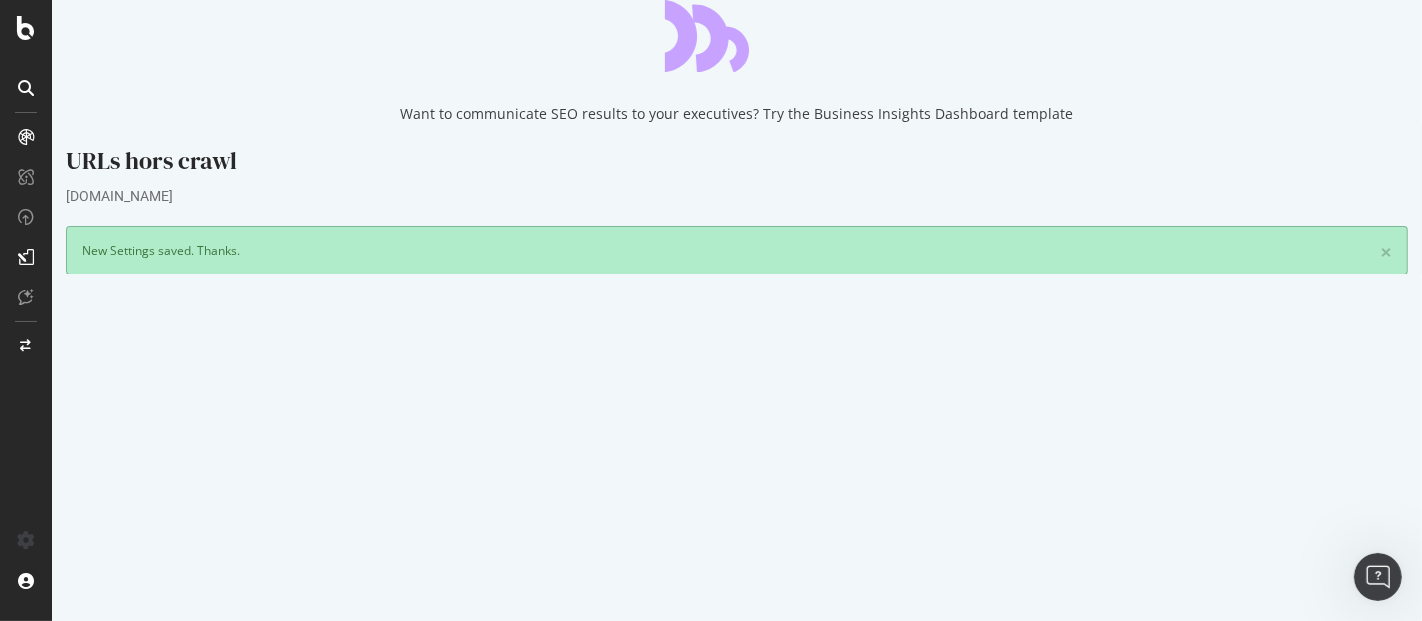 scroll, scrollTop: 0, scrollLeft: 0, axis: both 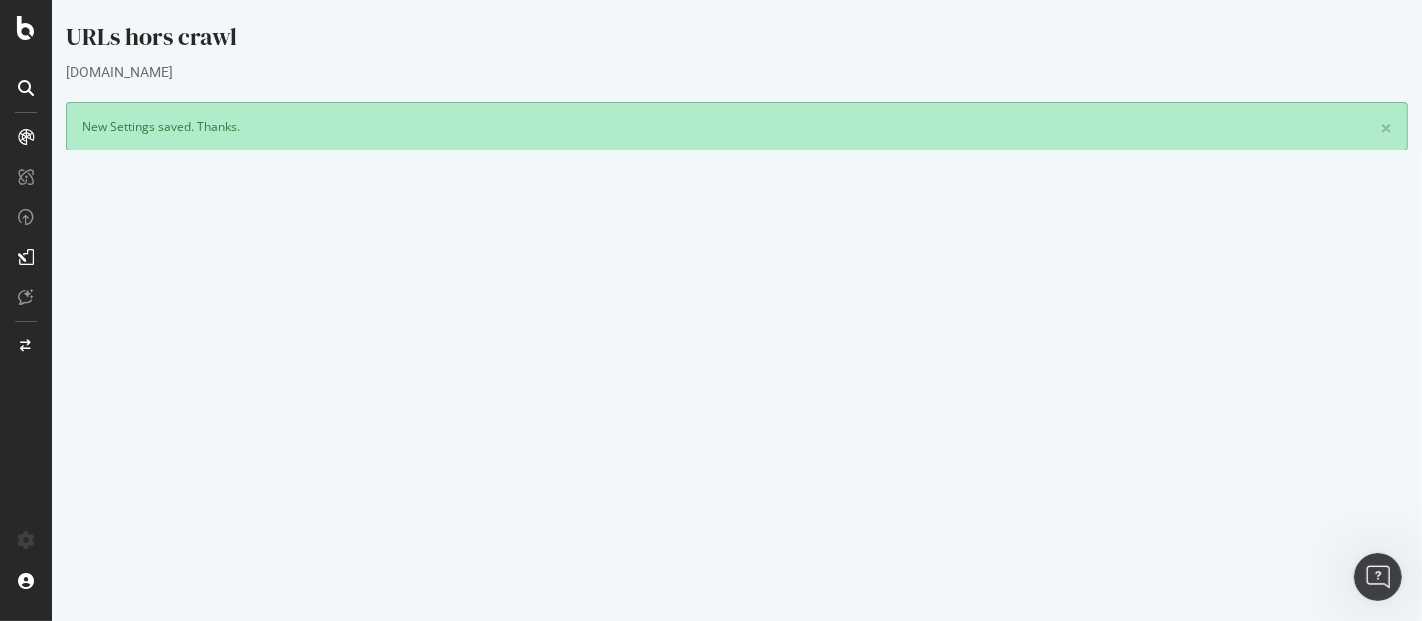 click on "Yes! Start Now
Settings" at bounding box center [736, 604] 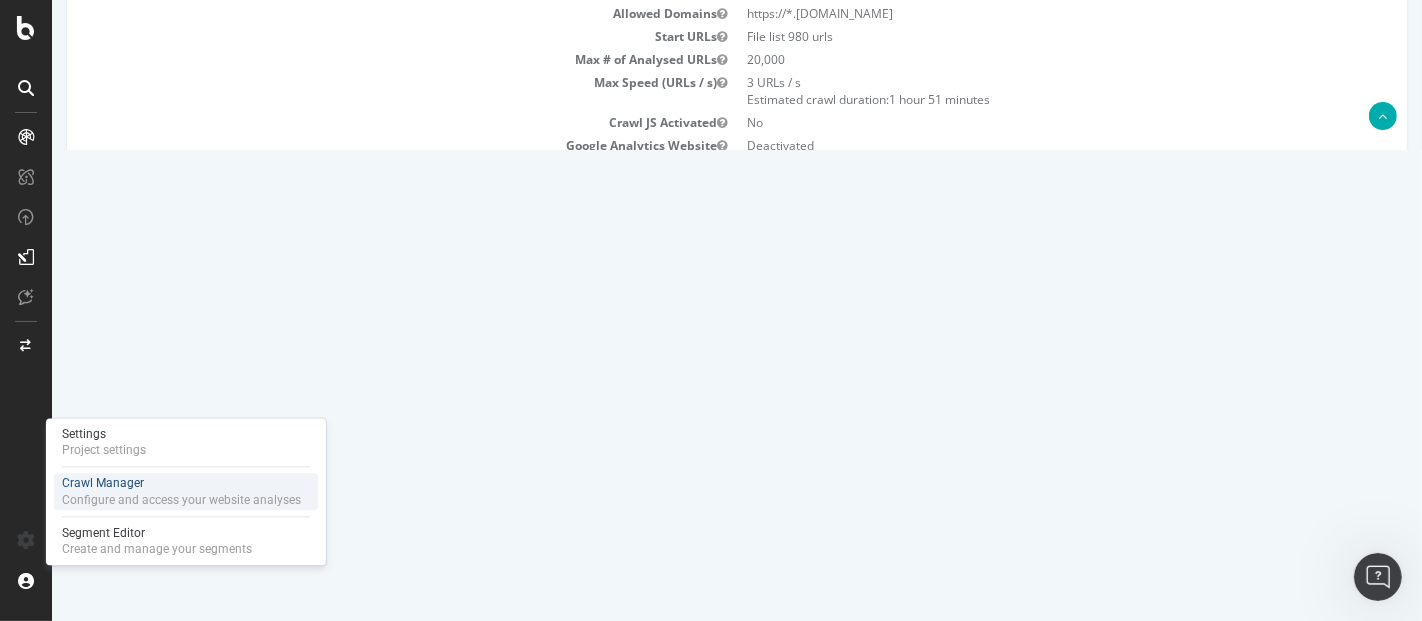 click on "Crawl Manager" at bounding box center [181, 483] 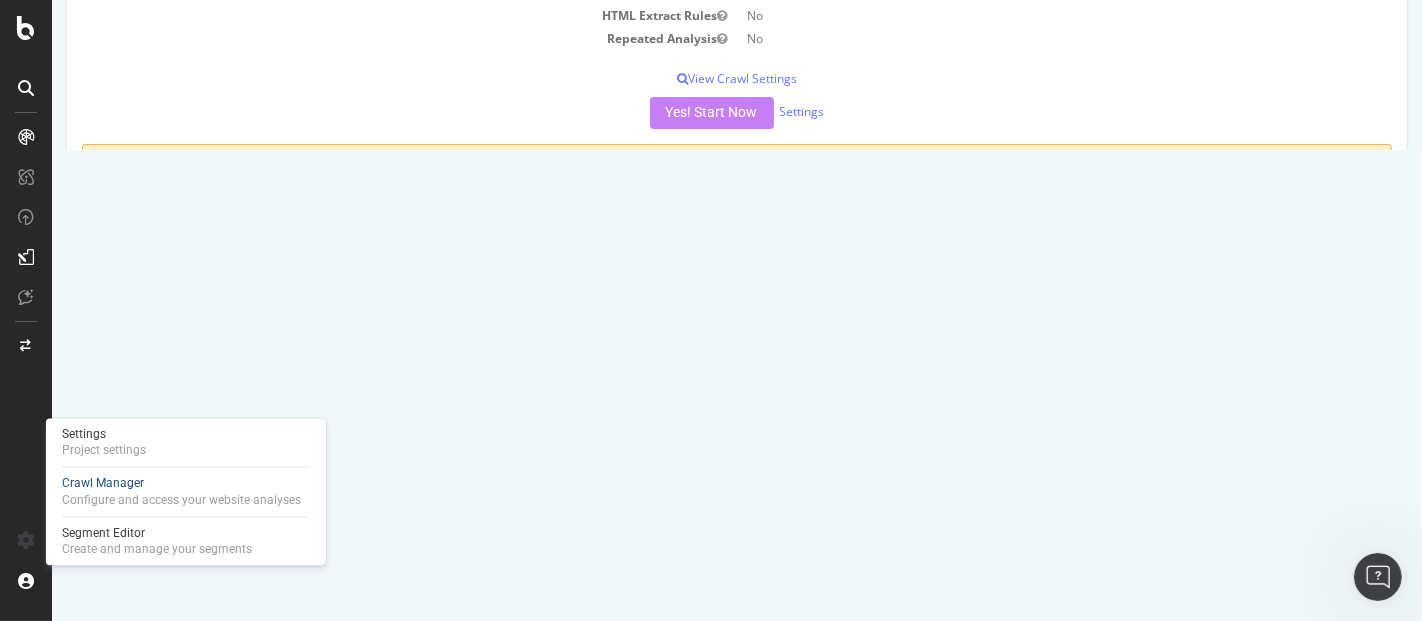 scroll, scrollTop: 0, scrollLeft: 0, axis: both 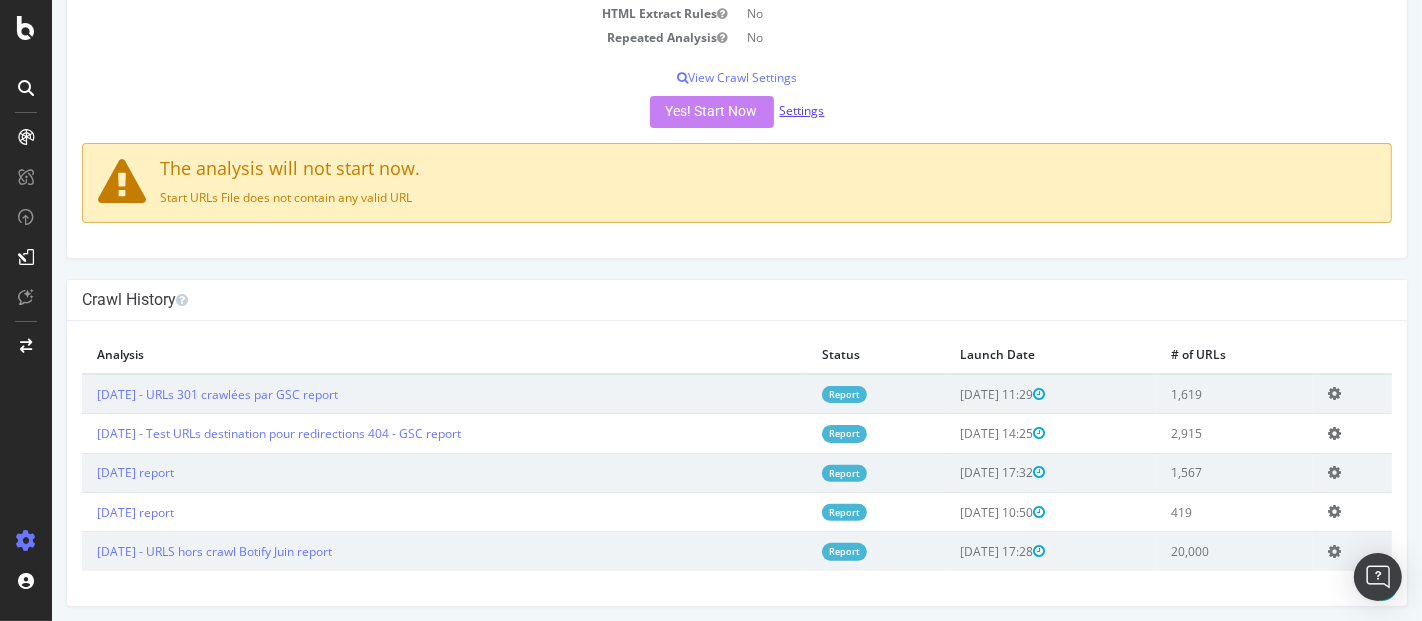 click on "Settings" at bounding box center [801, 110] 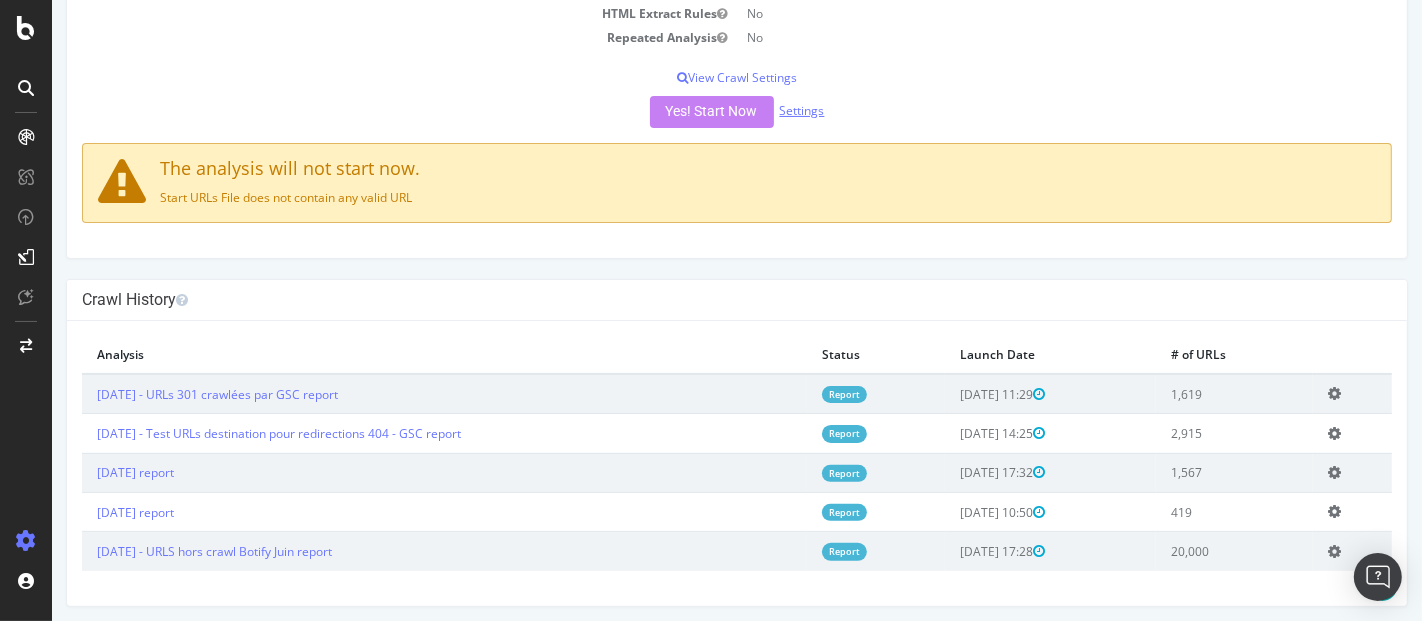 scroll, scrollTop: 0, scrollLeft: 0, axis: both 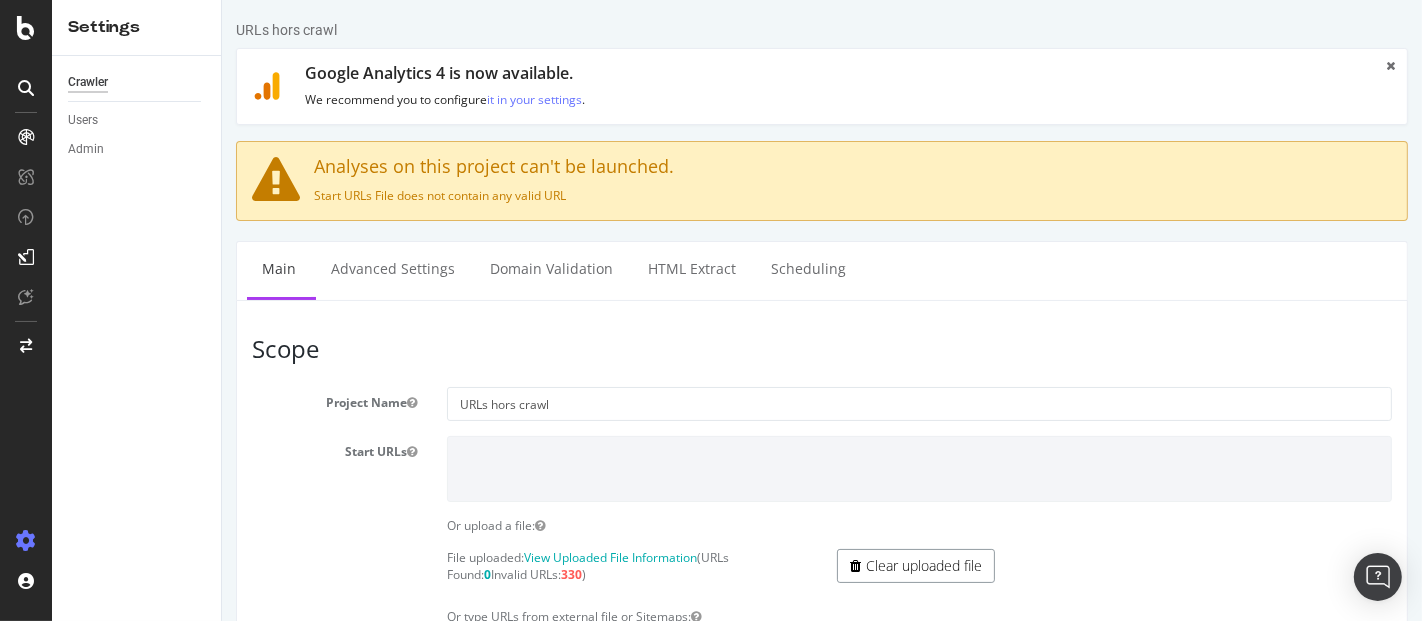 click on "Clear uploaded file" at bounding box center [915, 566] 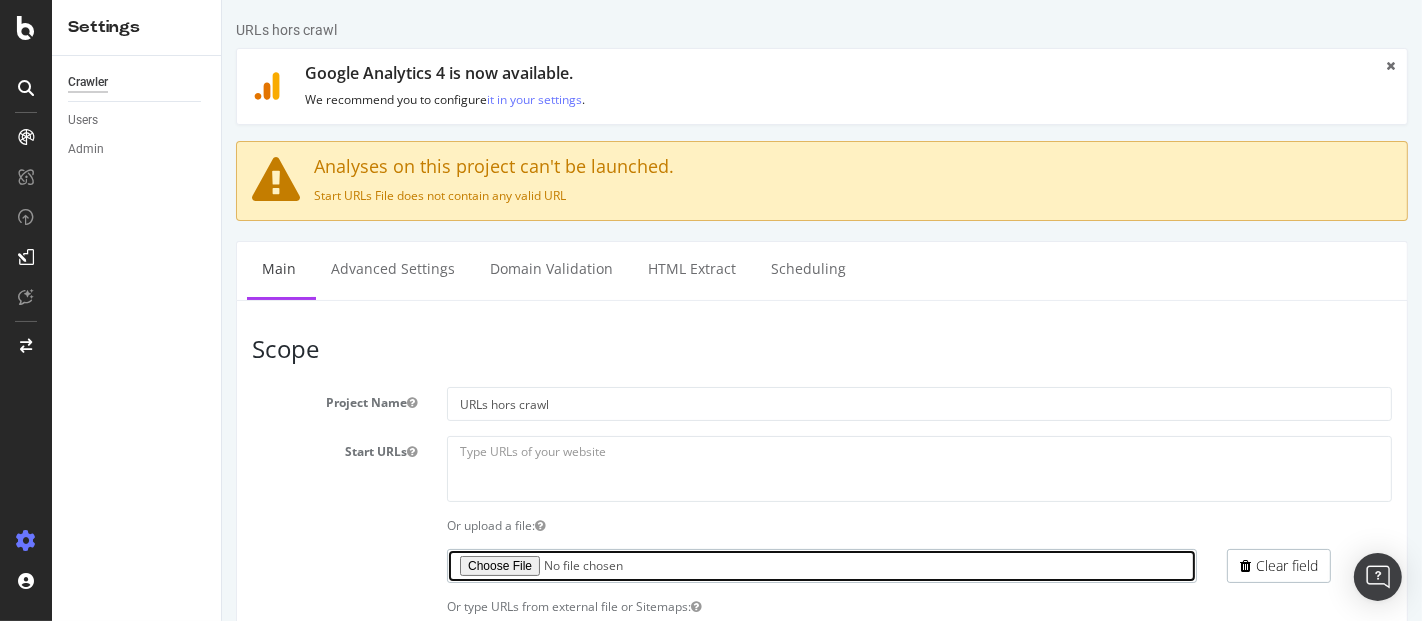 click at bounding box center [821, 566] 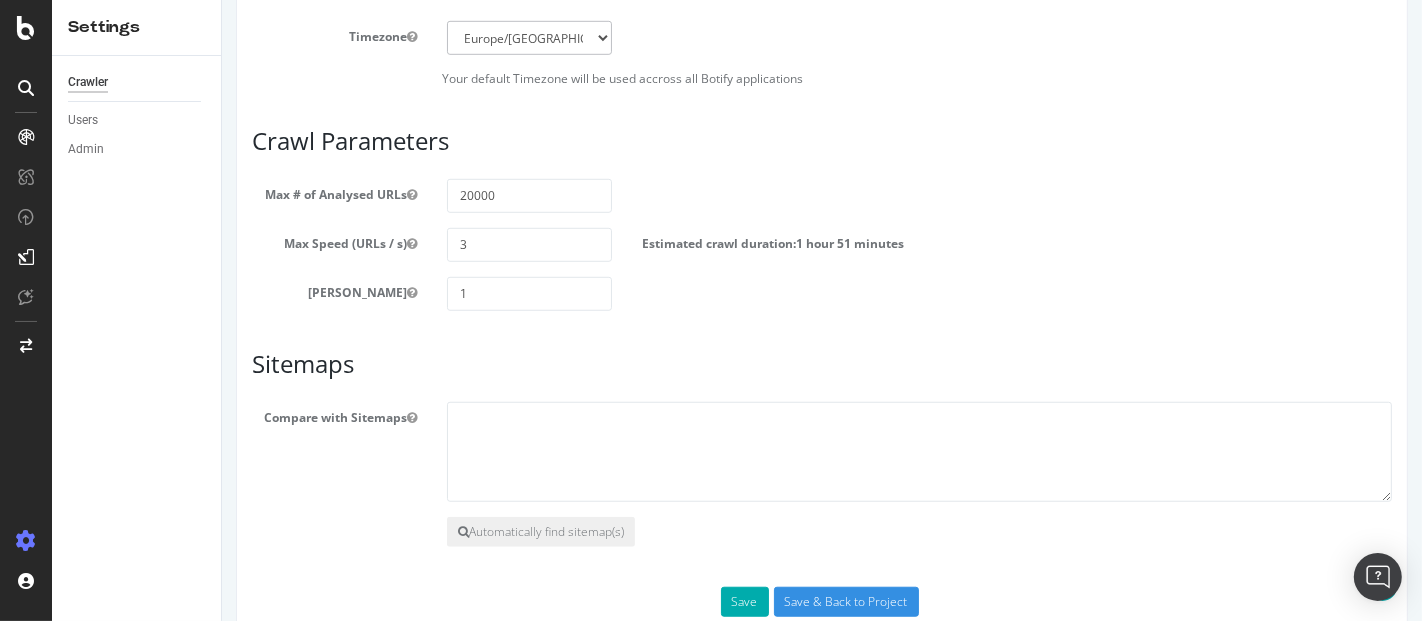 scroll, scrollTop: 1186, scrollLeft: 0, axis: vertical 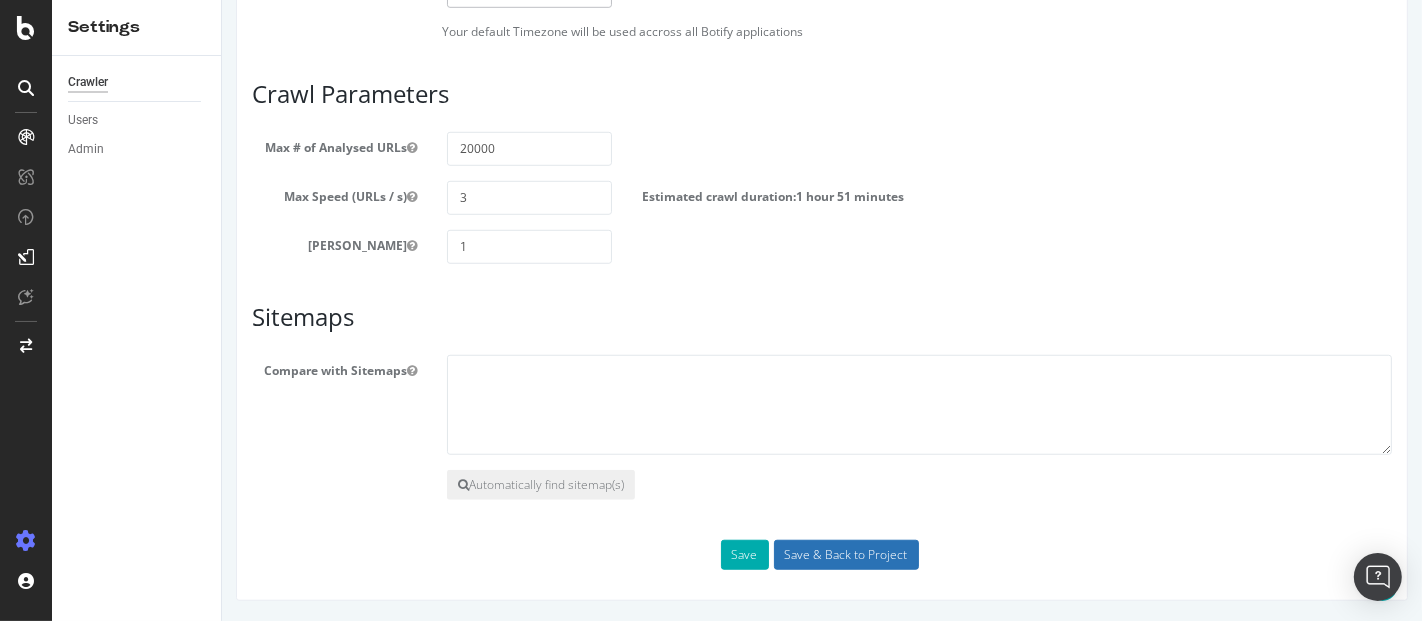 click on "Save & Back to Project" at bounding box center [845, 555] 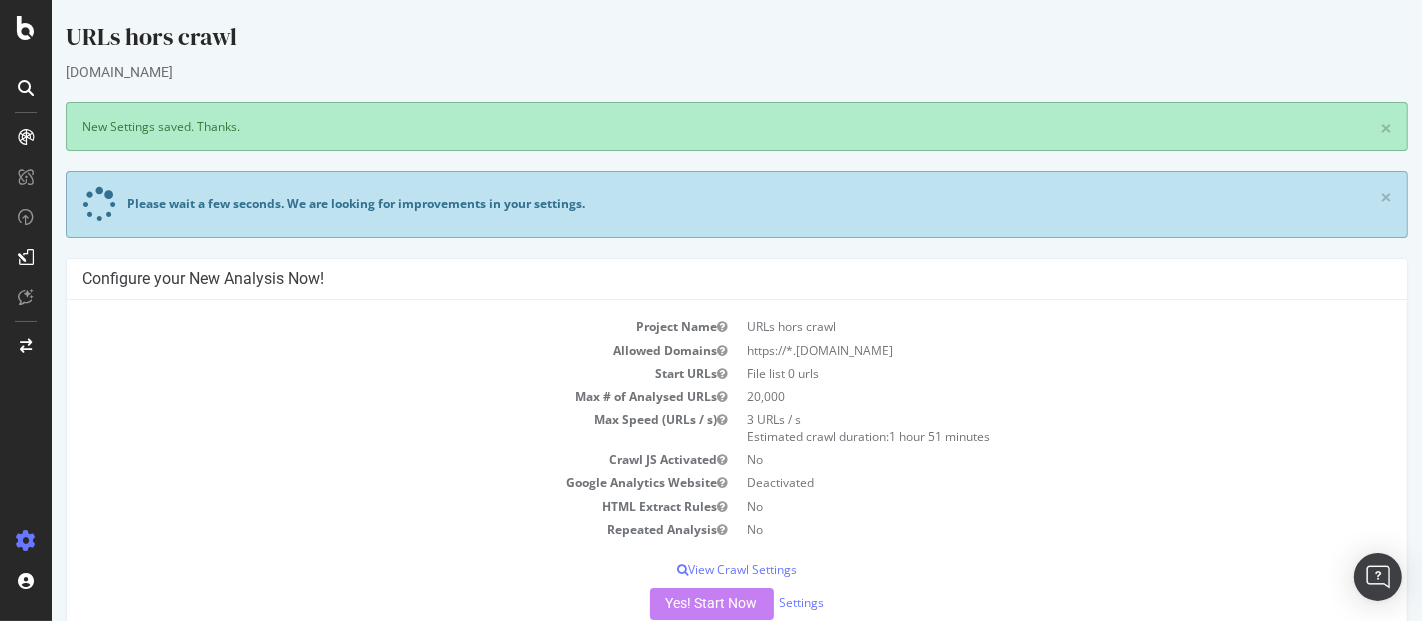 scroll, scrollTop: 0, scrollLeft: 0, axis: both 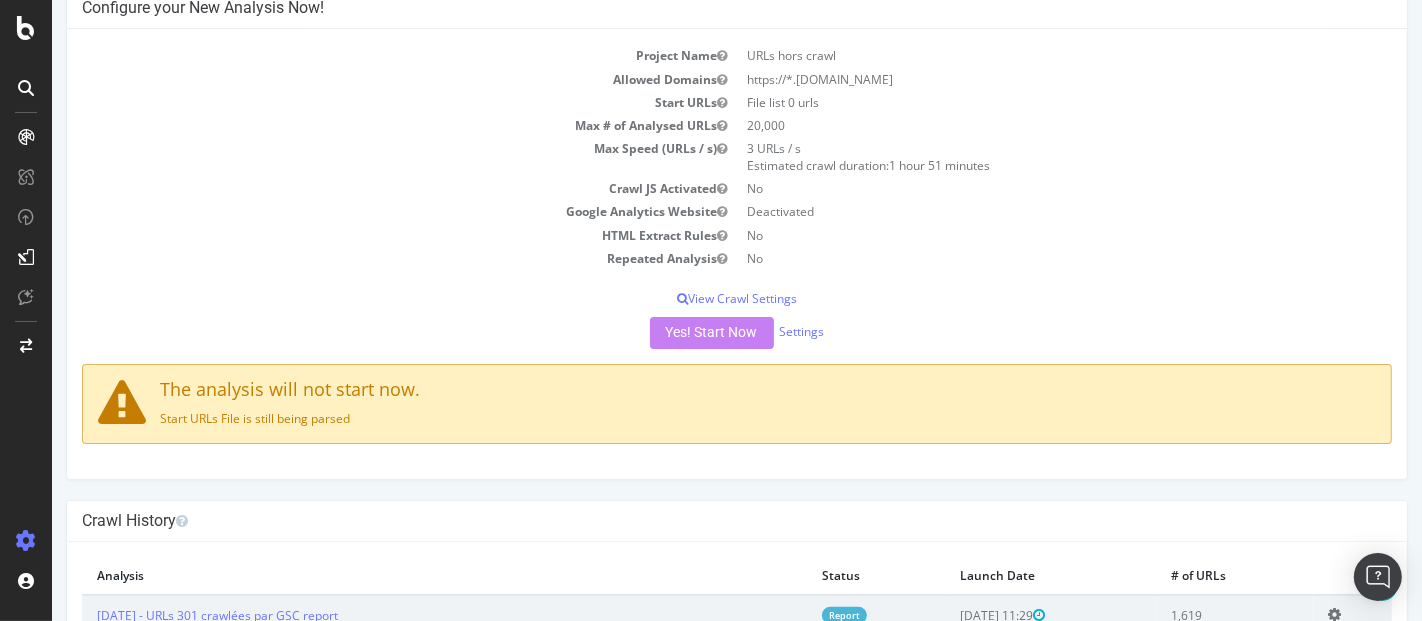 click on "Yes! Start Now
Settings" at bounding box center [736, 333] 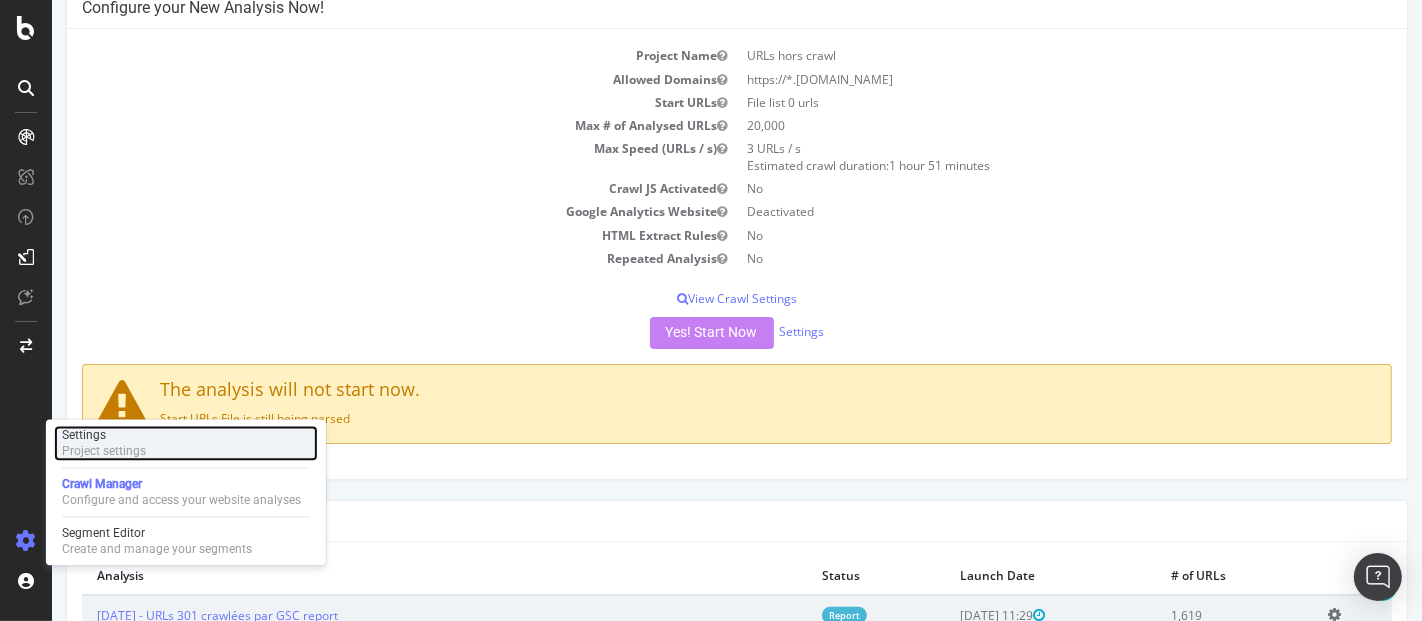 click on "Project settings" at bounding box center [104, 451] 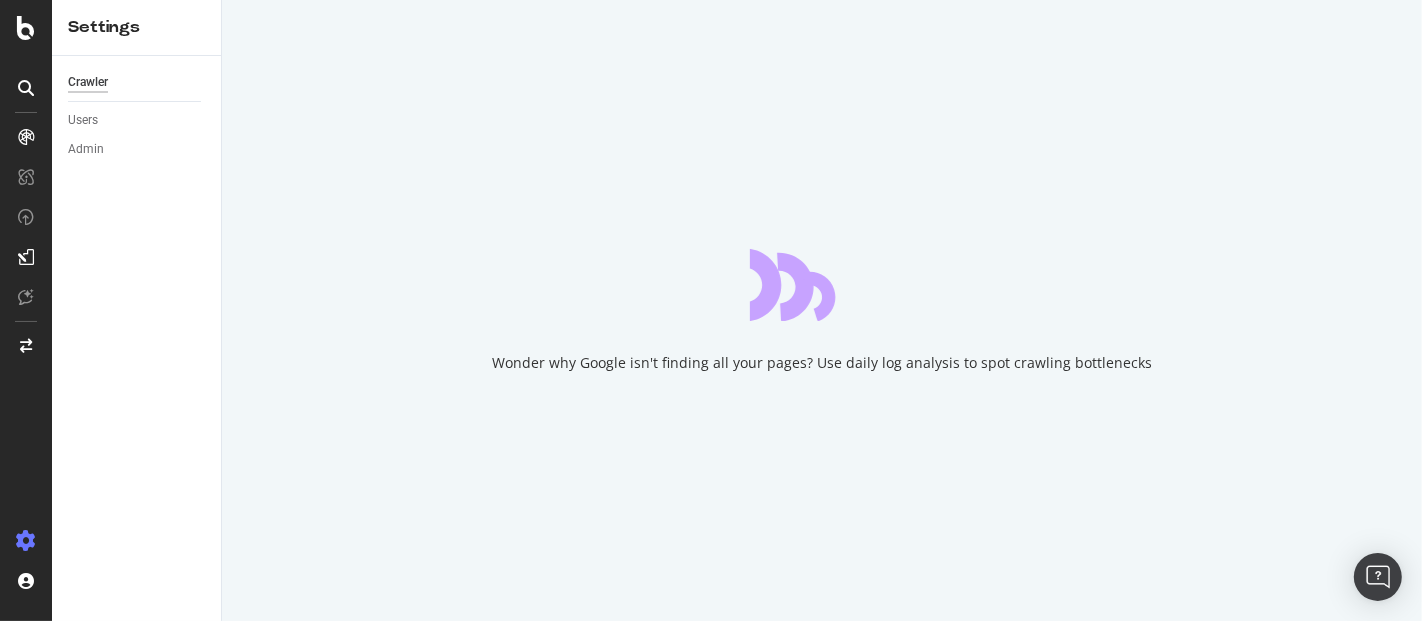 scroll, scrollTop: 0, scrollLeft: 0, axis: both 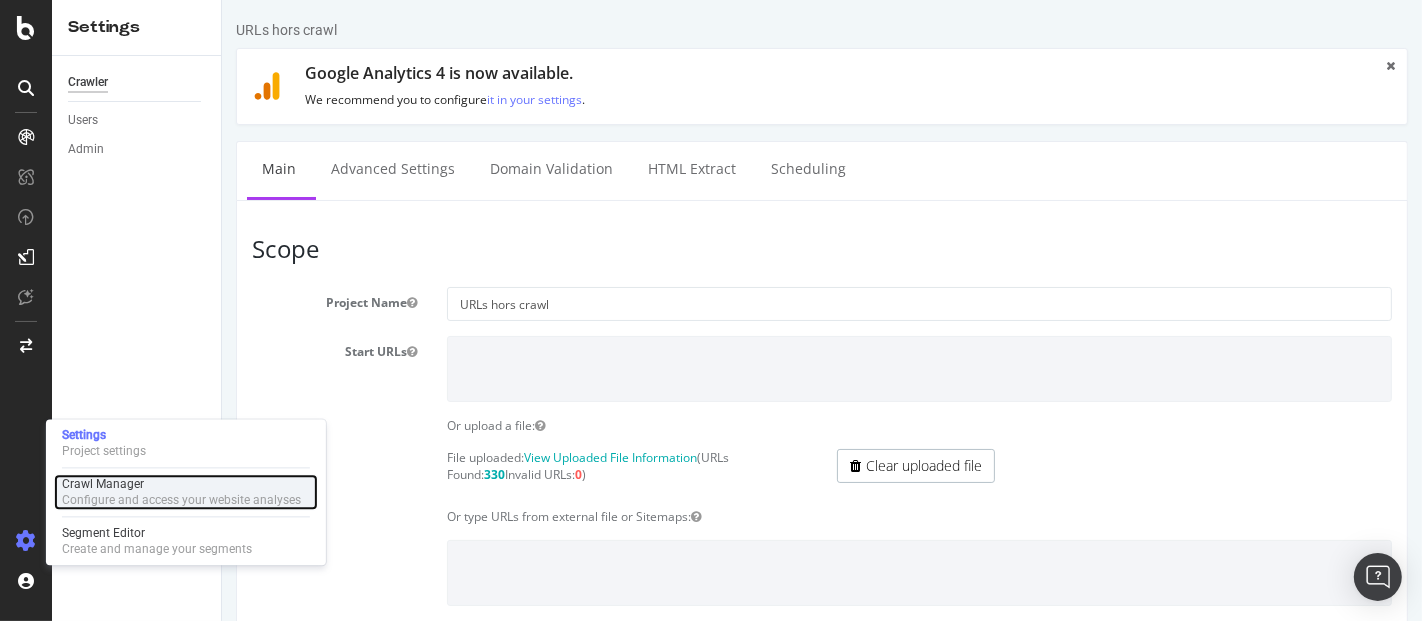 click on "Crawl Manager" at bounding box center (181, 484) 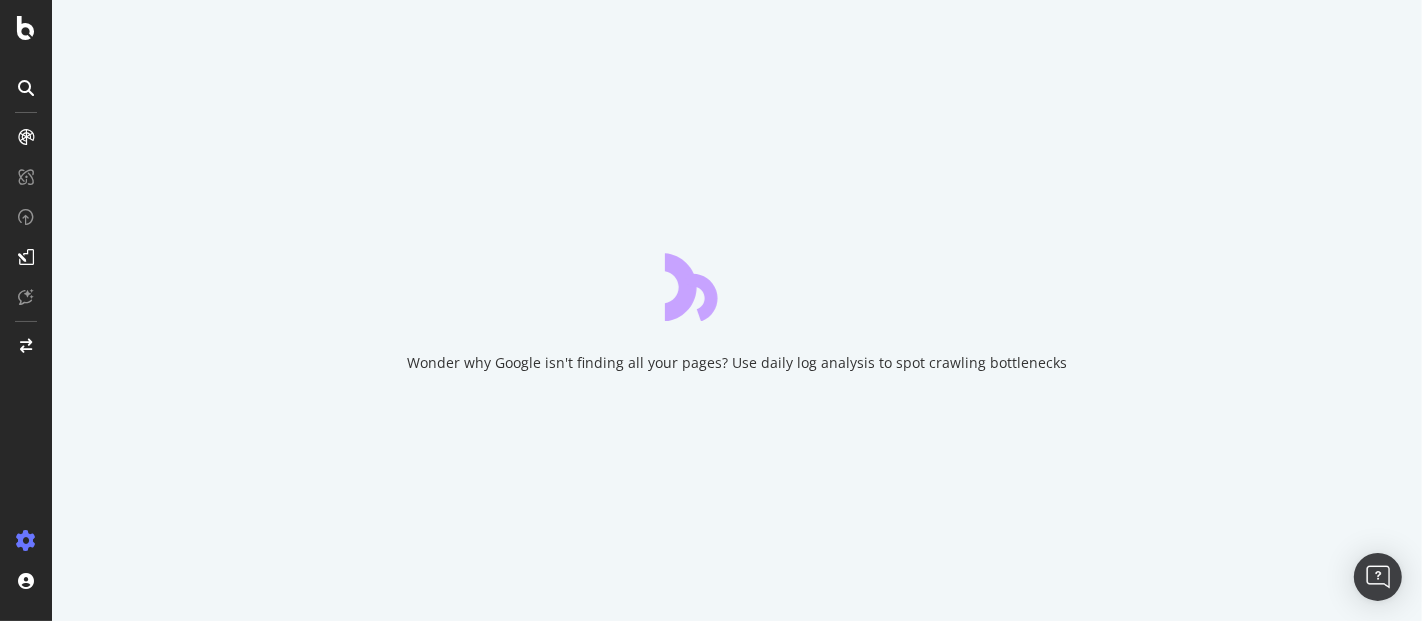 scroll, scrollTop: 0, scrollLeft: 0, axis: both 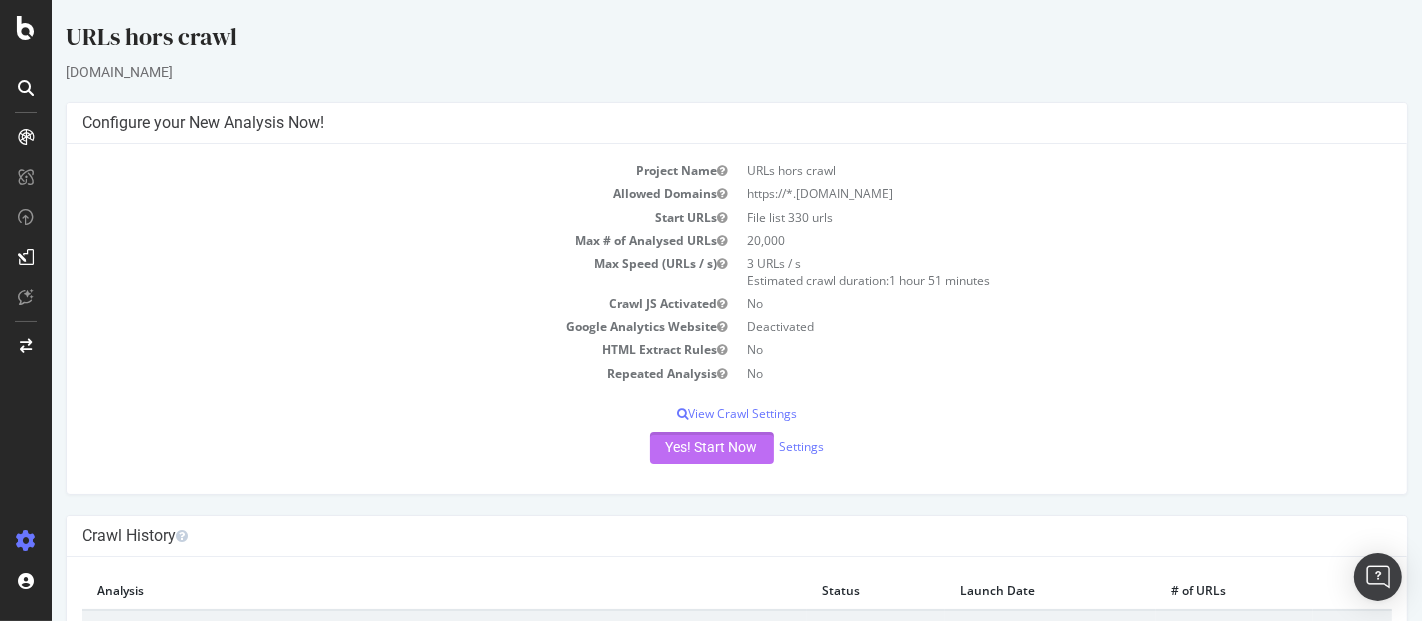 click on "Yes! Start Now" at bounding box center [711, 448] 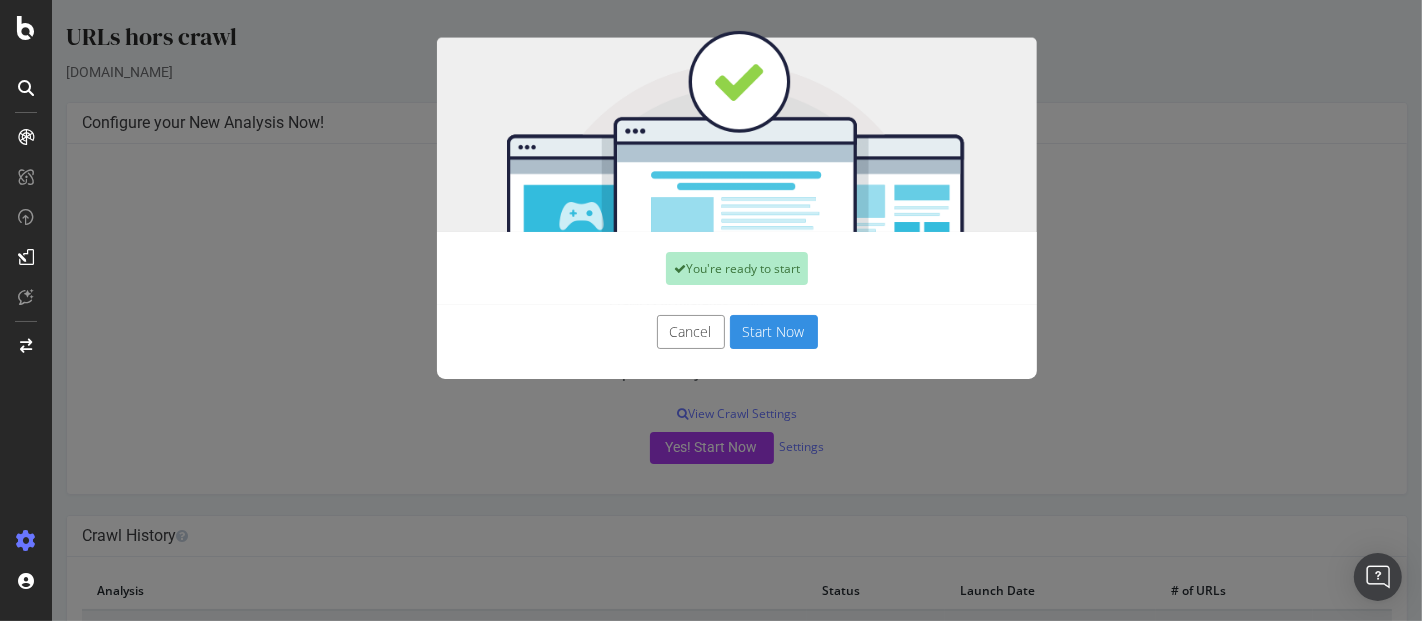 click on "Start Now" at bounding box center (773, 332) 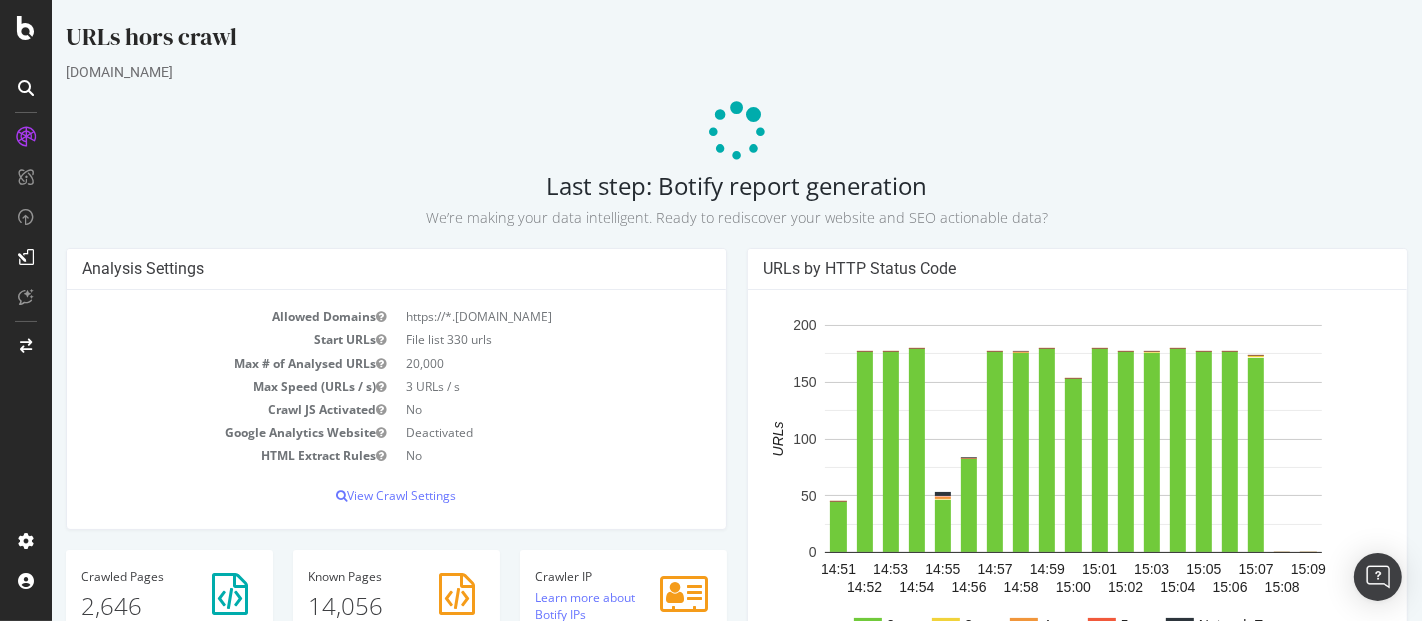 scroll, scrollTop: 0, scrollLeft: 0, axis: both 